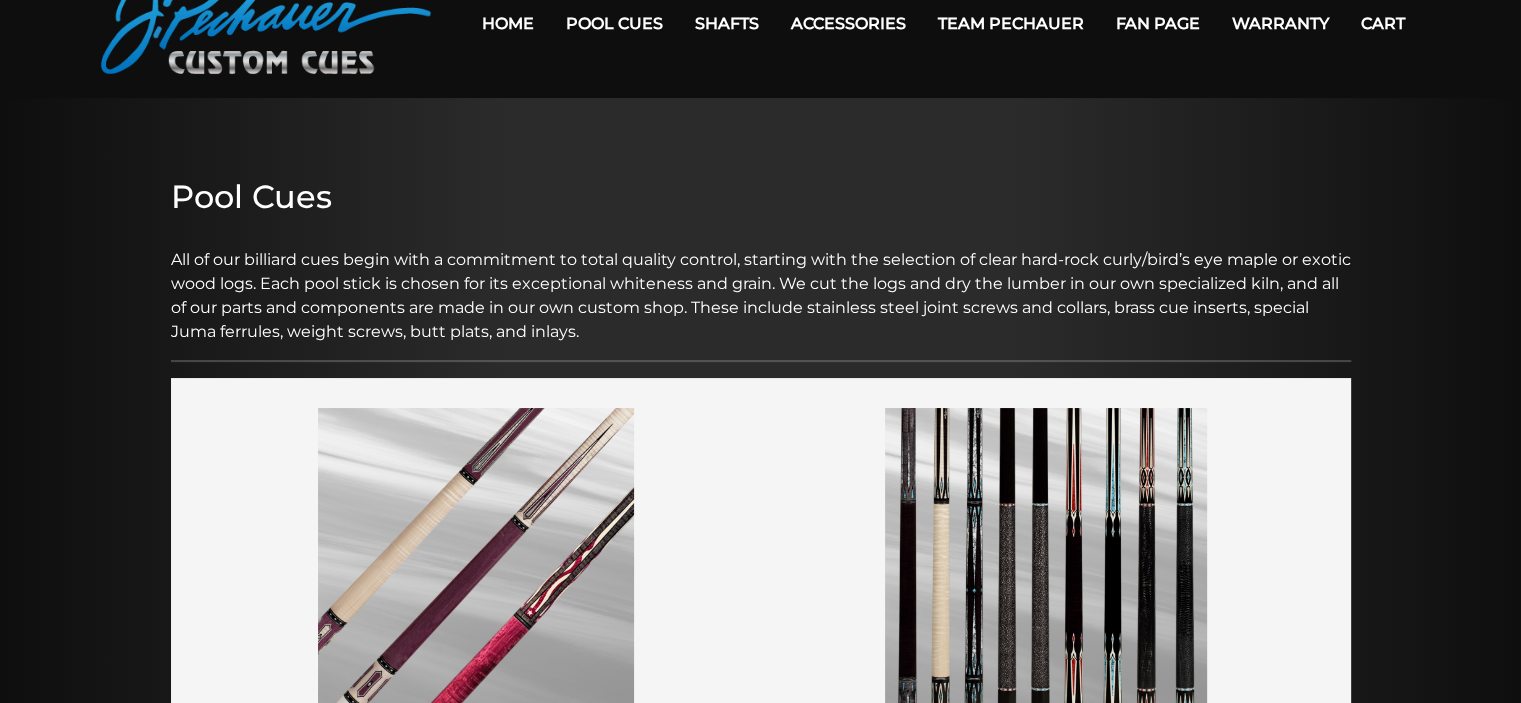 scroll, scrollTop: 0, scrollLeft: 0, axis: both 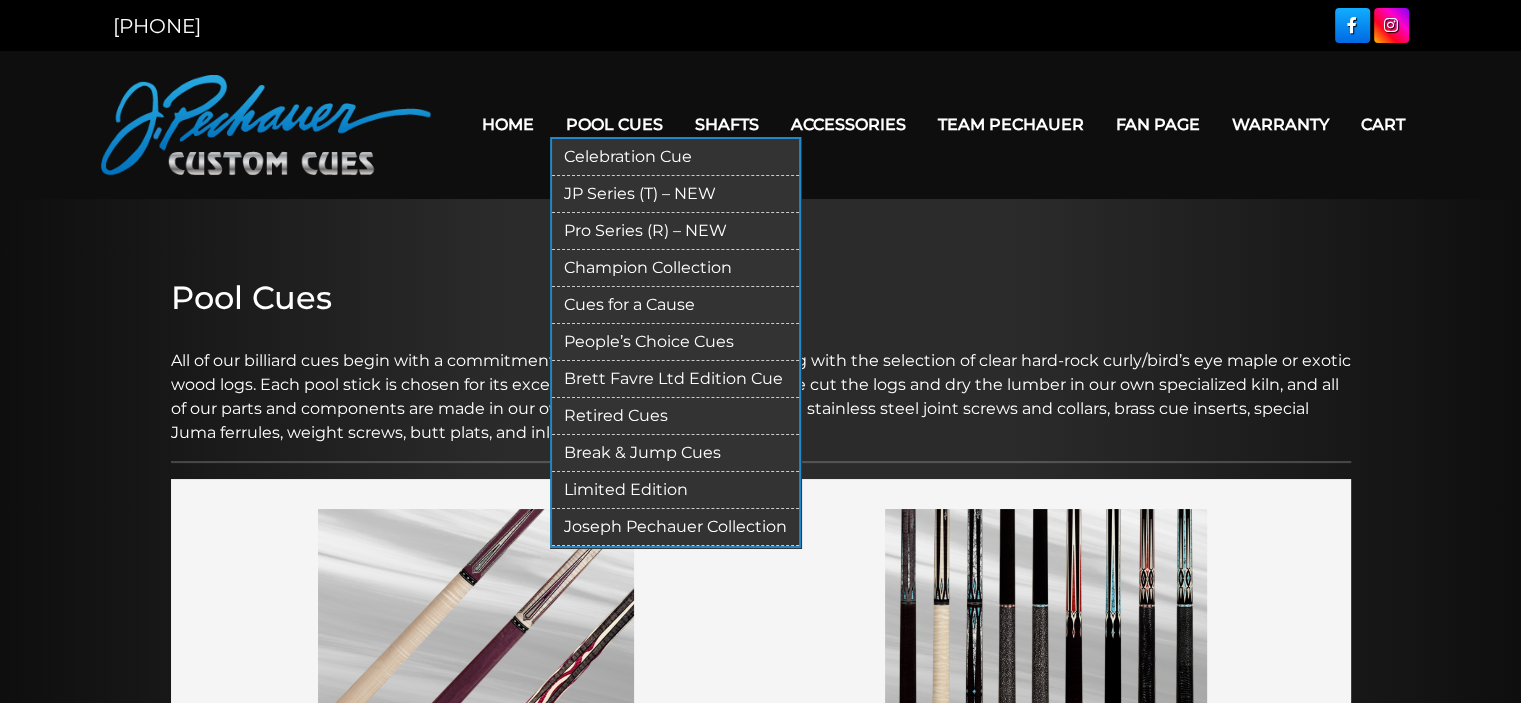 click on "JP Series (T) – NEW" at bounding box center [675, 194] 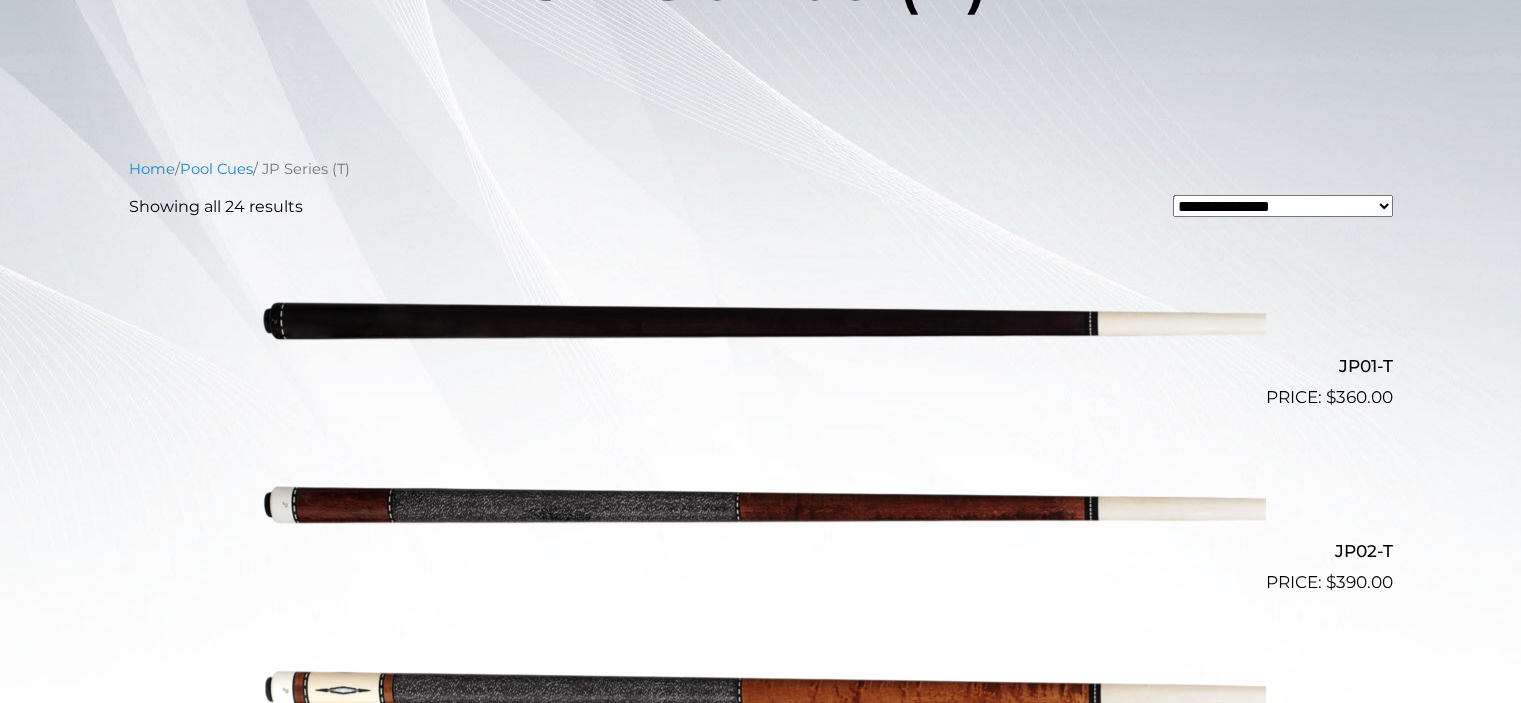 scroll, scrollTop: 457, scrollLeft: 0, axis: vertical 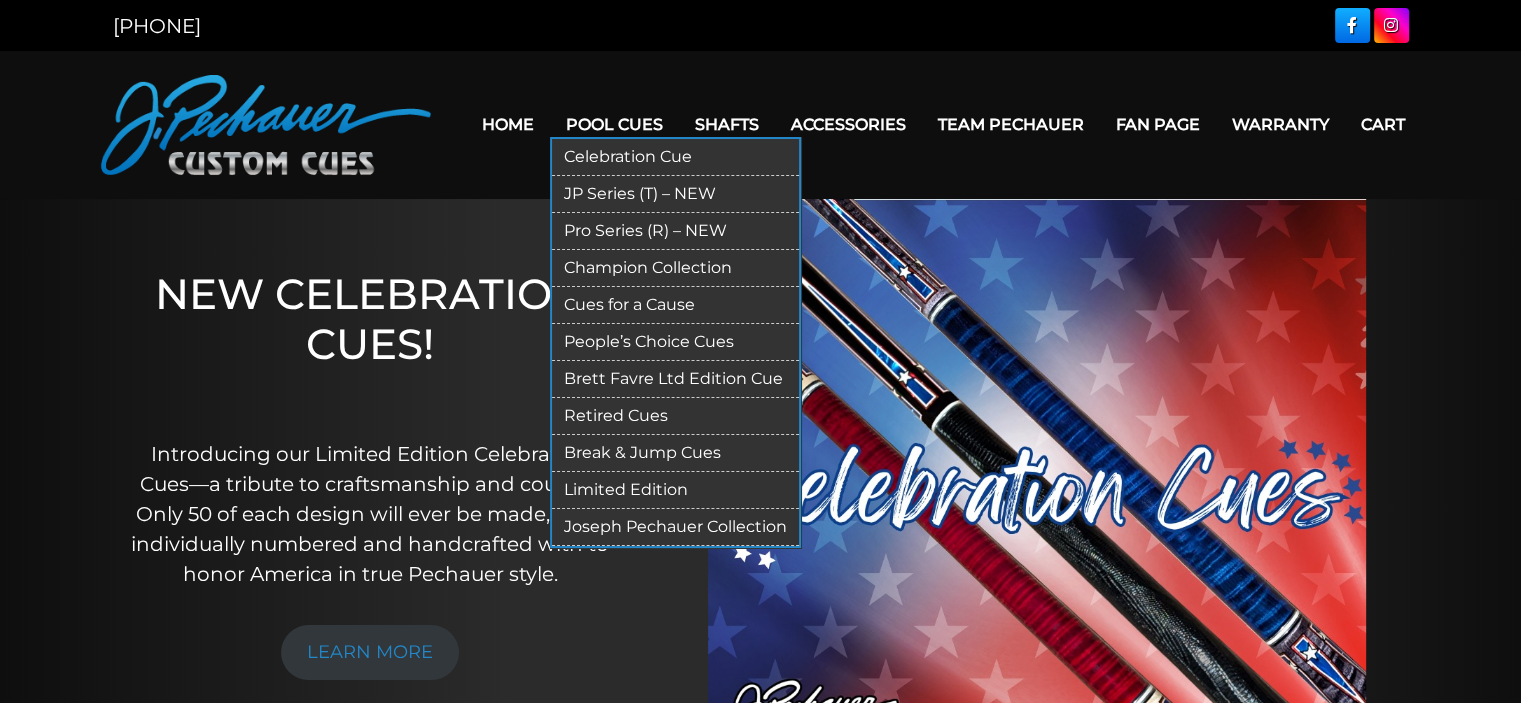 click on "JP Series (T) – NEW" at bounding box center [675, 194] 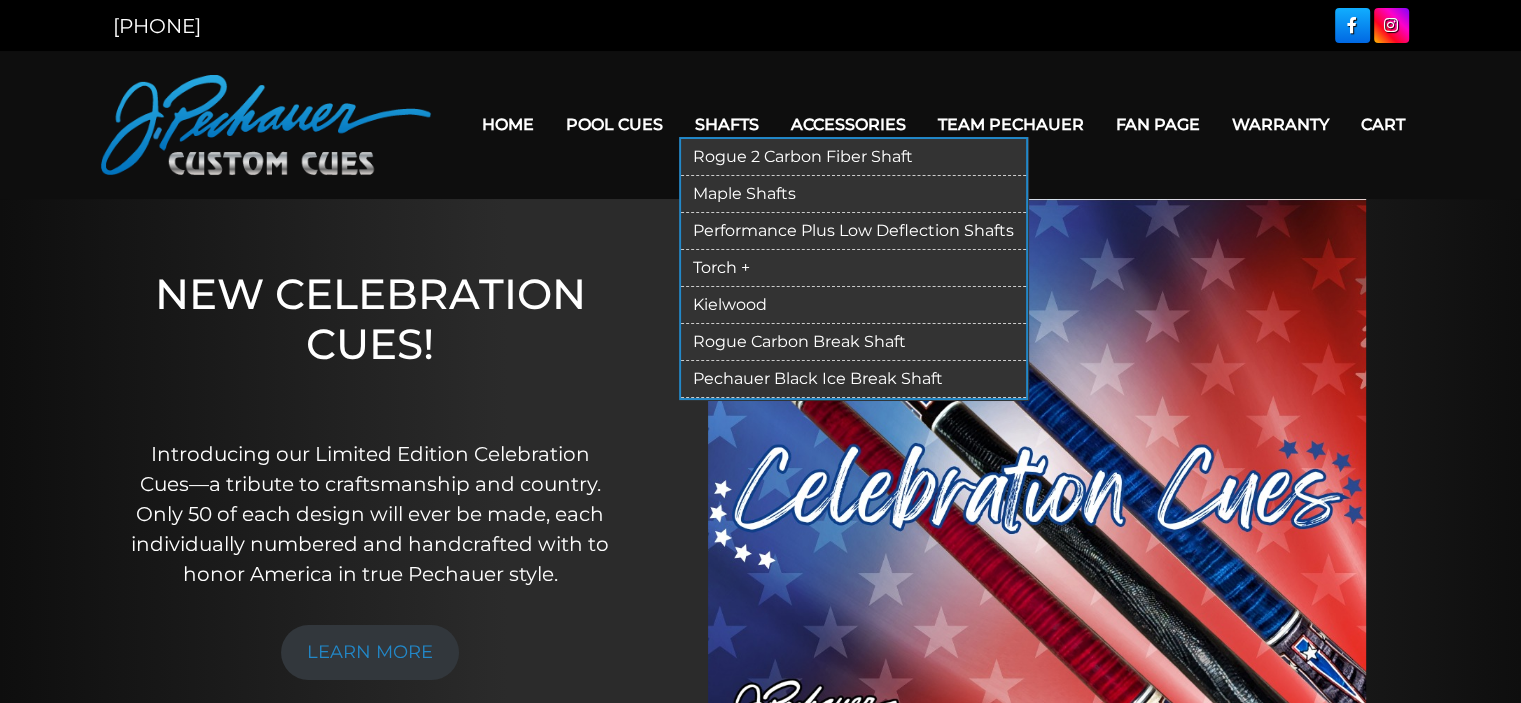 click on "Rogue 2 Carbon Fiber Shaft" at bounding box center (853, 157) 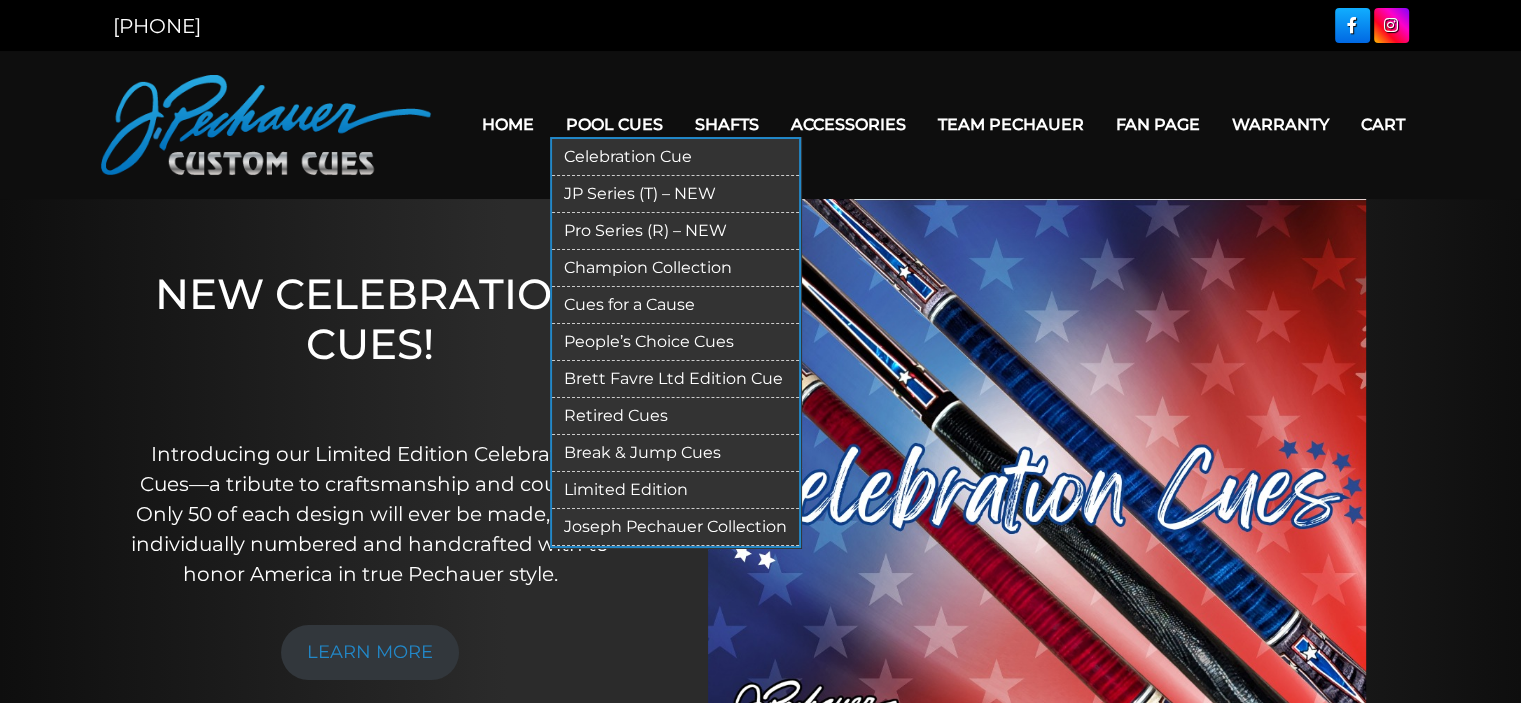 click on "Pro Series (R) – NEW" at bounding box center (675, 231) 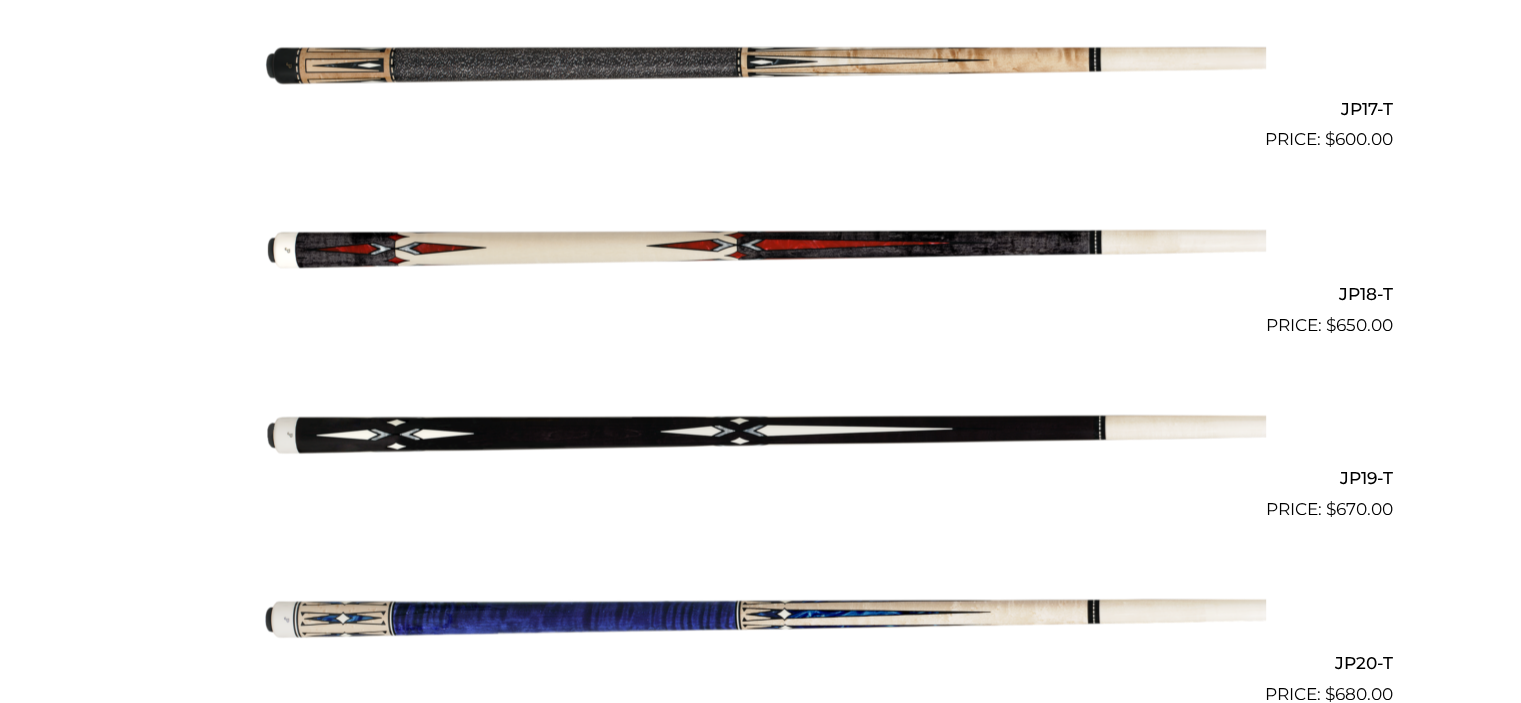 scroll, scrollTop: 3527, scrollLeft: 0, axis: vertical 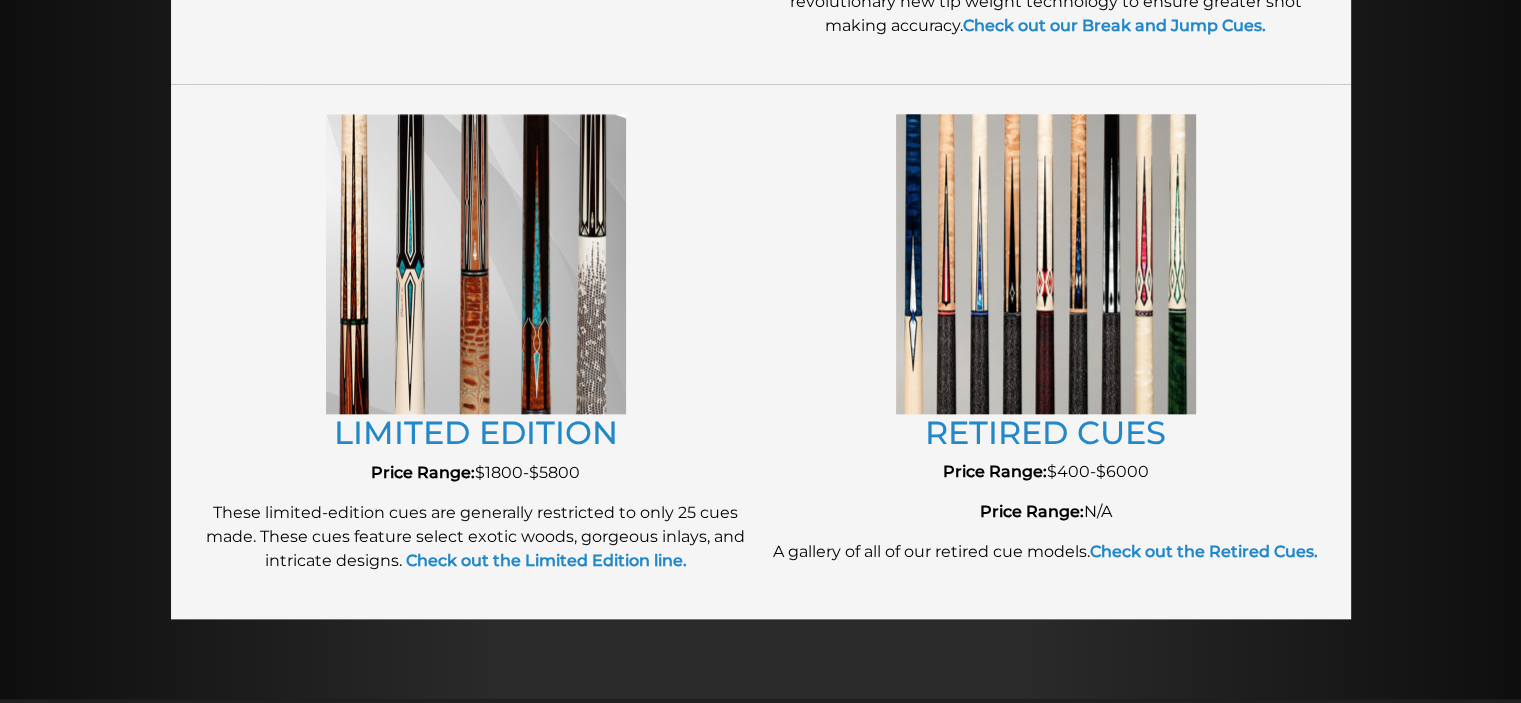 click at bounding box center [1046, 263] 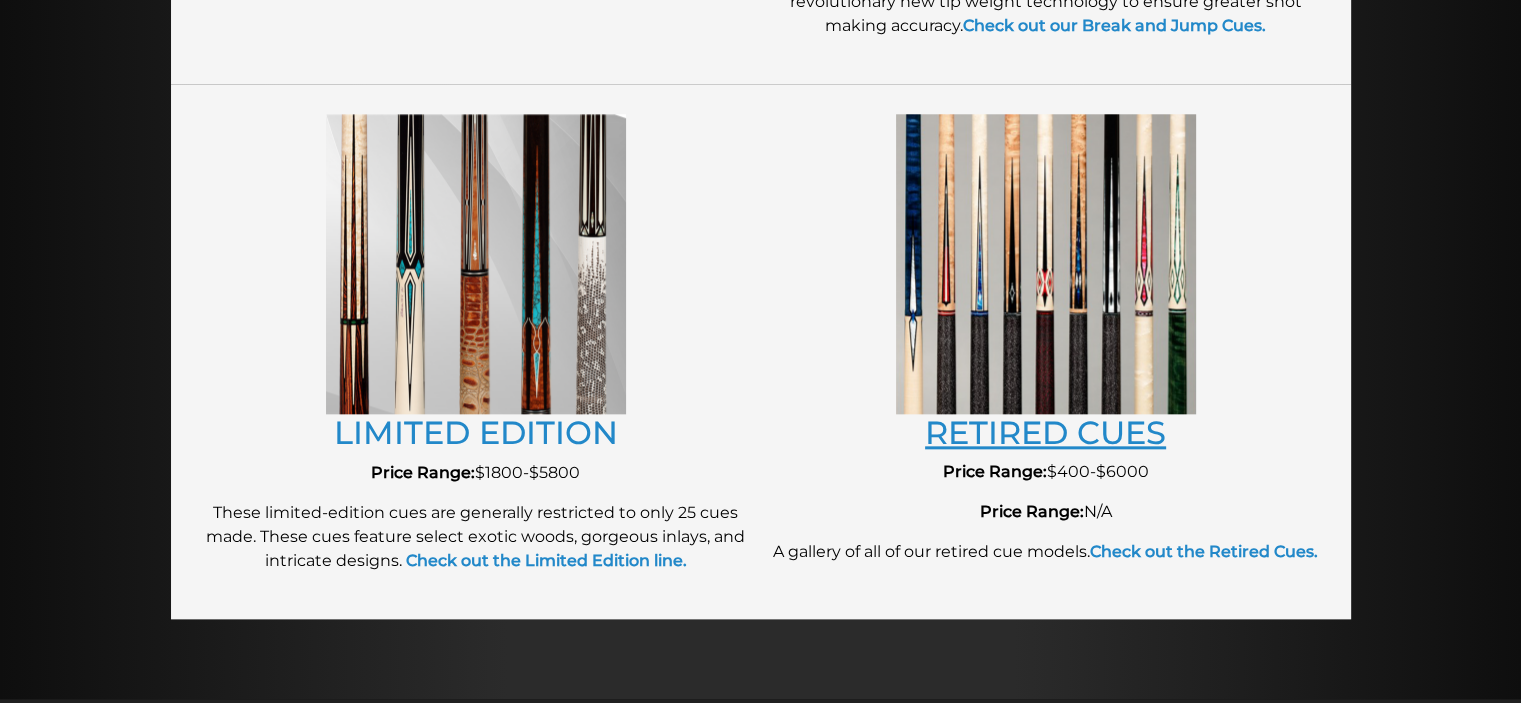 click on "RETIRED CUES" at bounding box center [1045, 432] 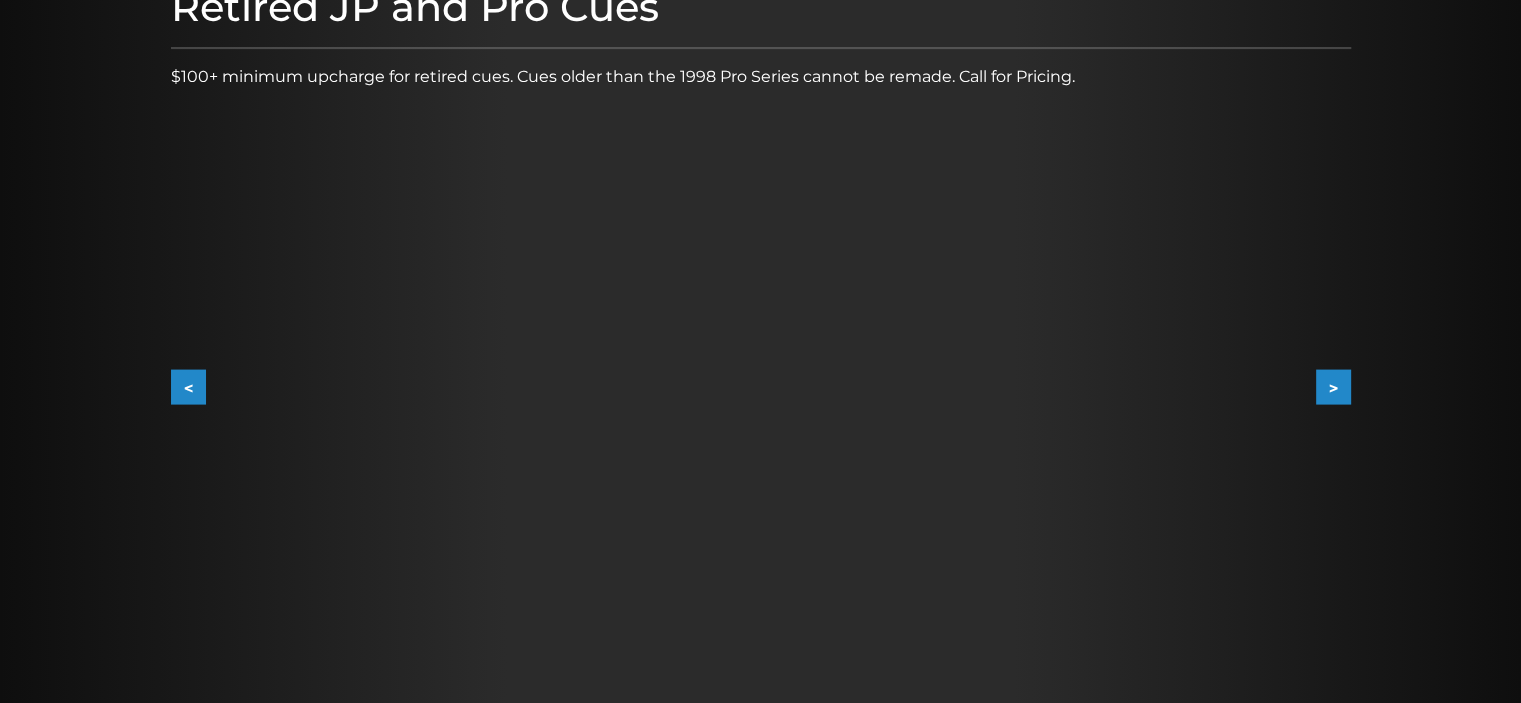 scroll, scrollTop: 306, scrollLeft: 0, axis: vertical 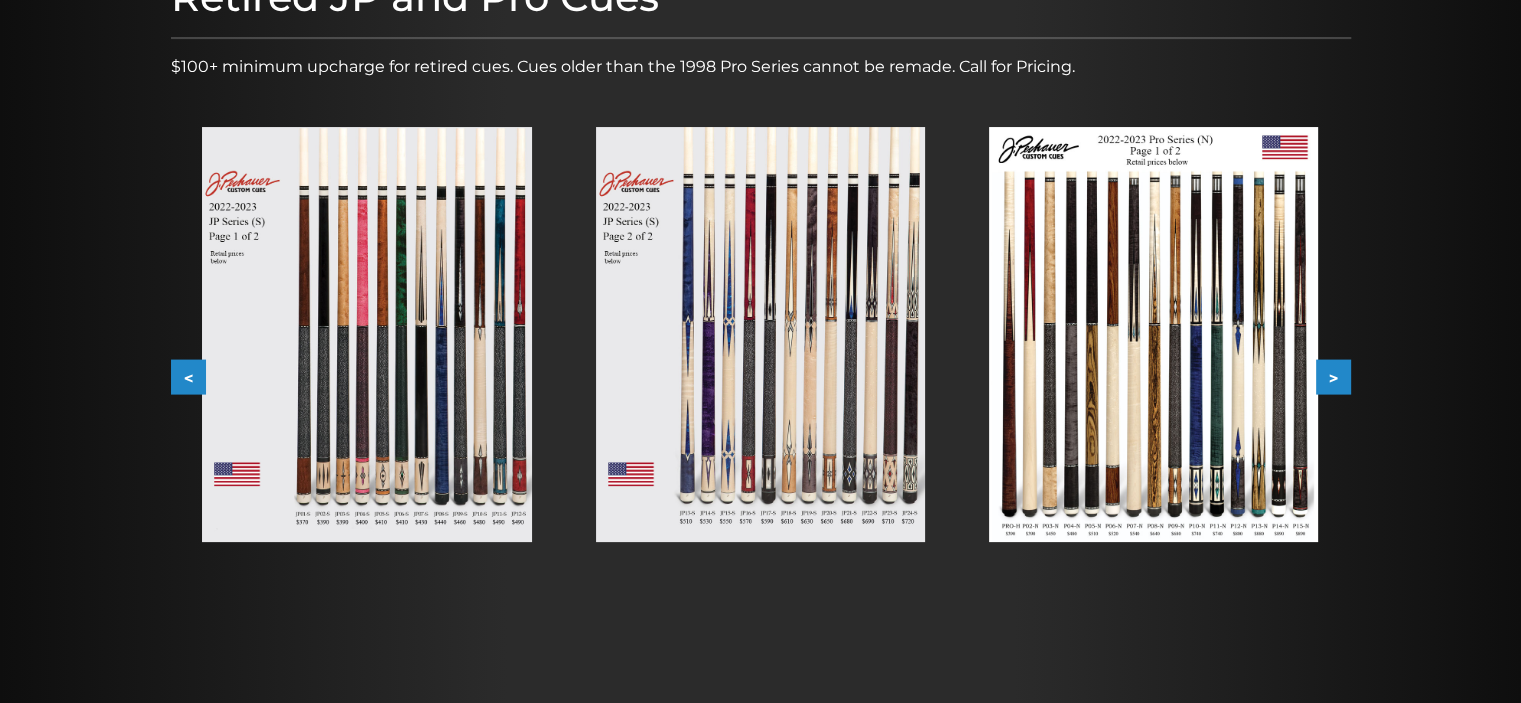 click at bounding box center [1153, 334] 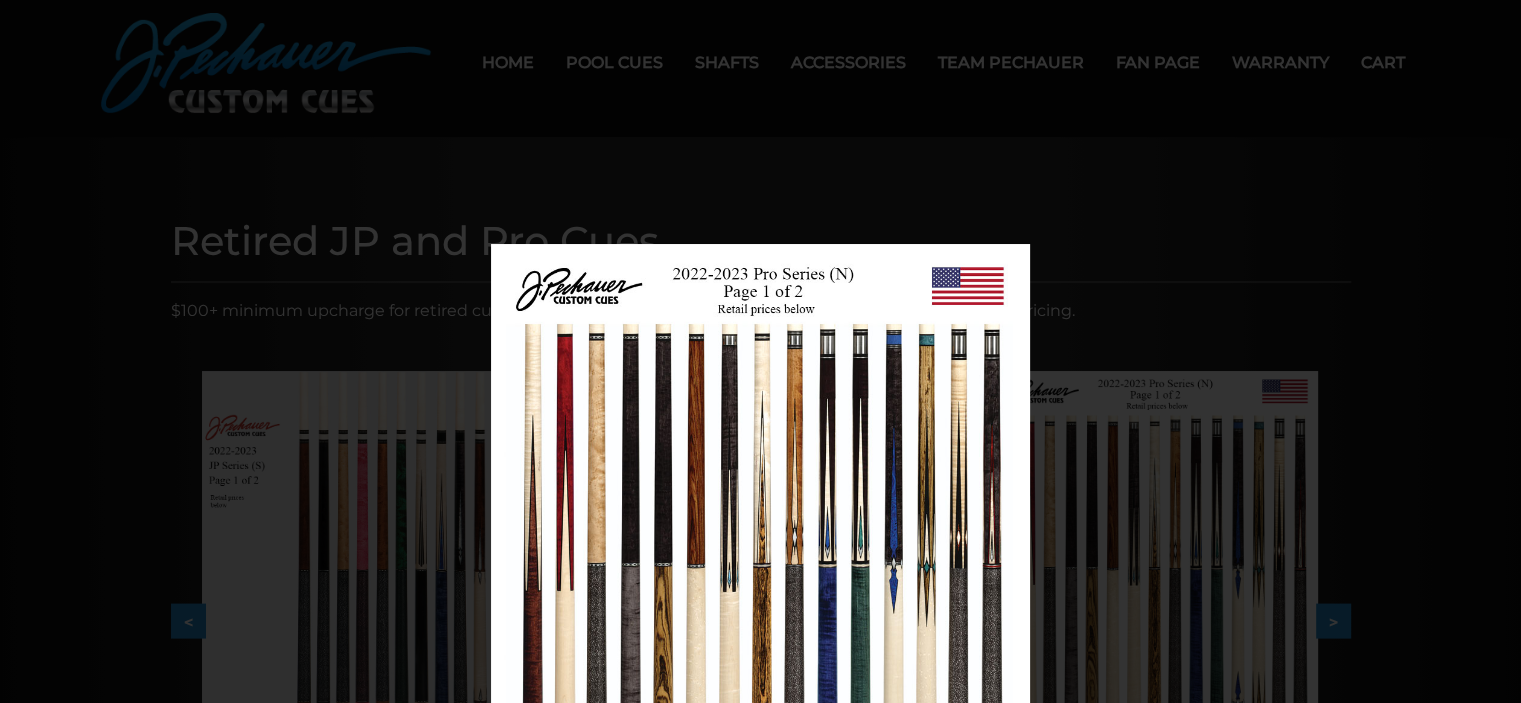 scroll, scrollTop: 0, scrollLeft: 0, axis: both 